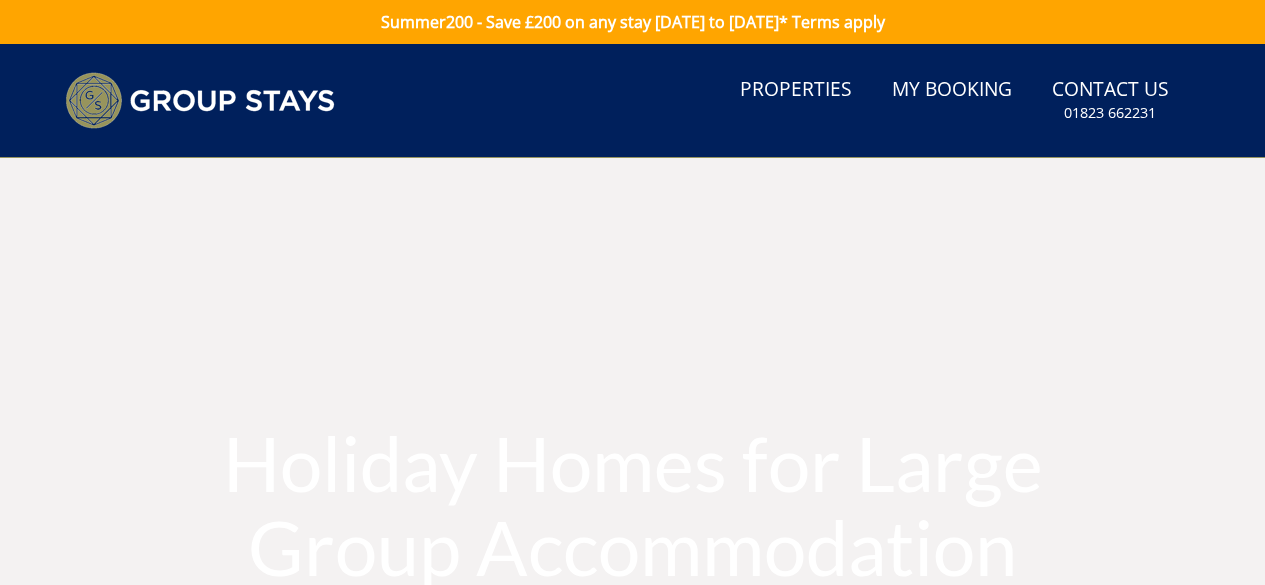 scroll, scrollTop: 0, scrollLeft: 0, axis: both 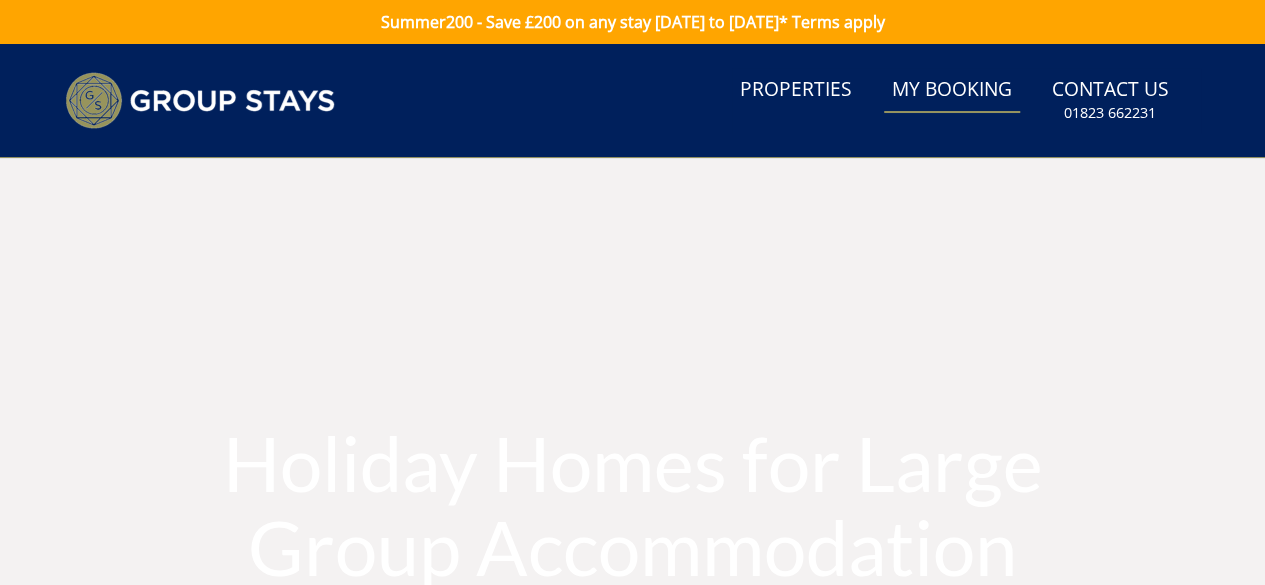 click on "My Booking" at bounding box center [952, 90] 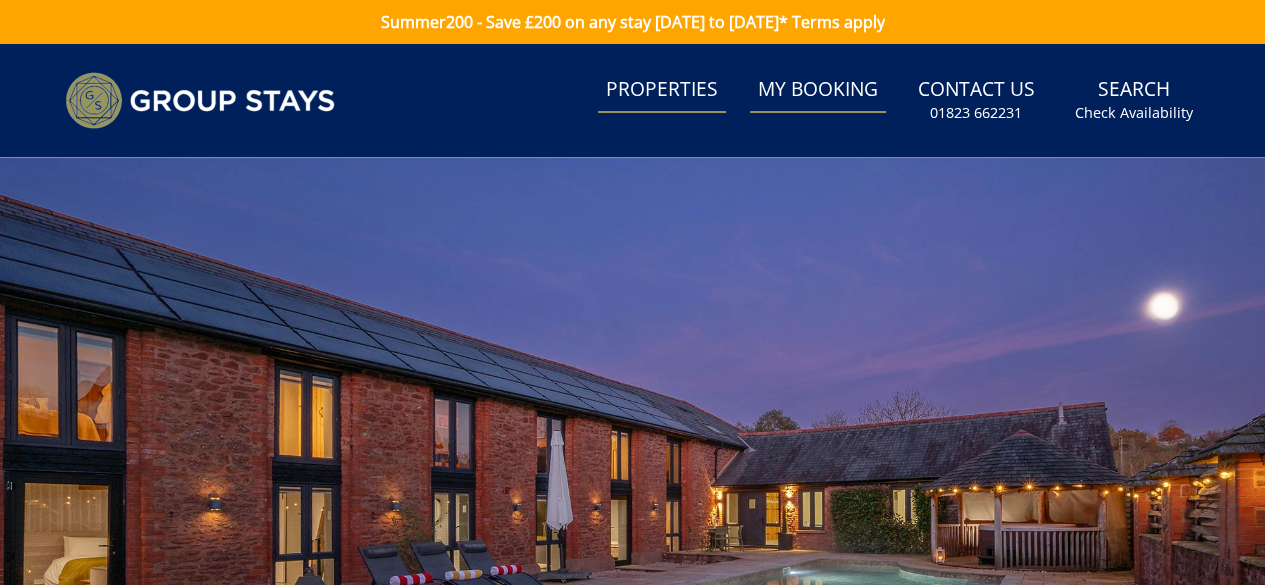 click on "Properties" at bounding box center (662, 90) 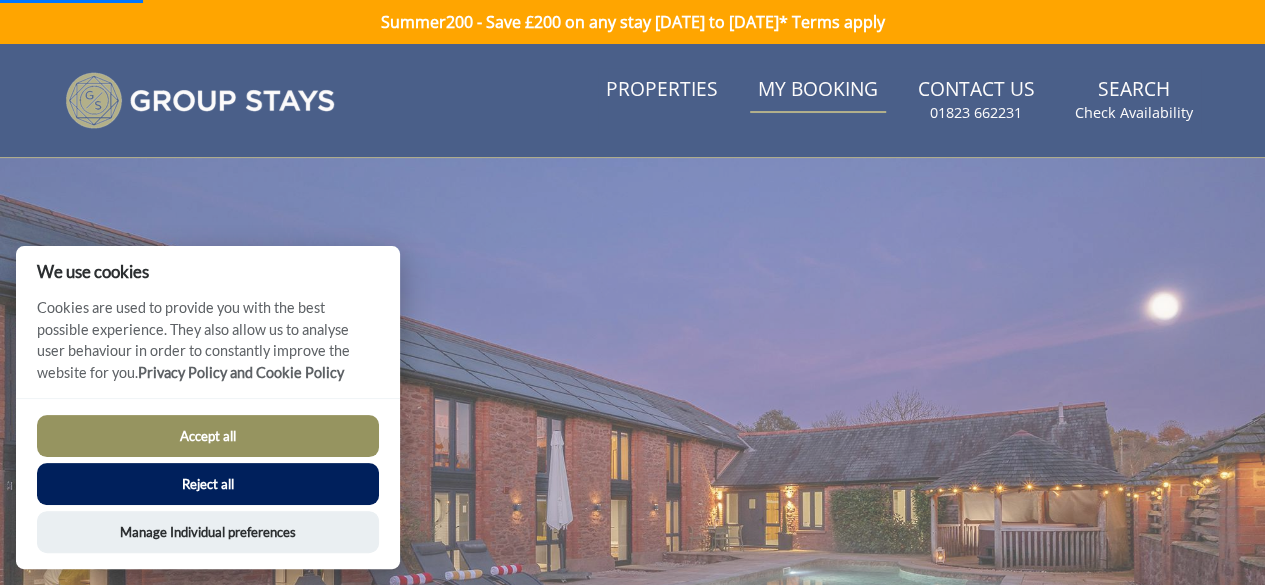 click on "Accept all" at bounding box center (208, 436) 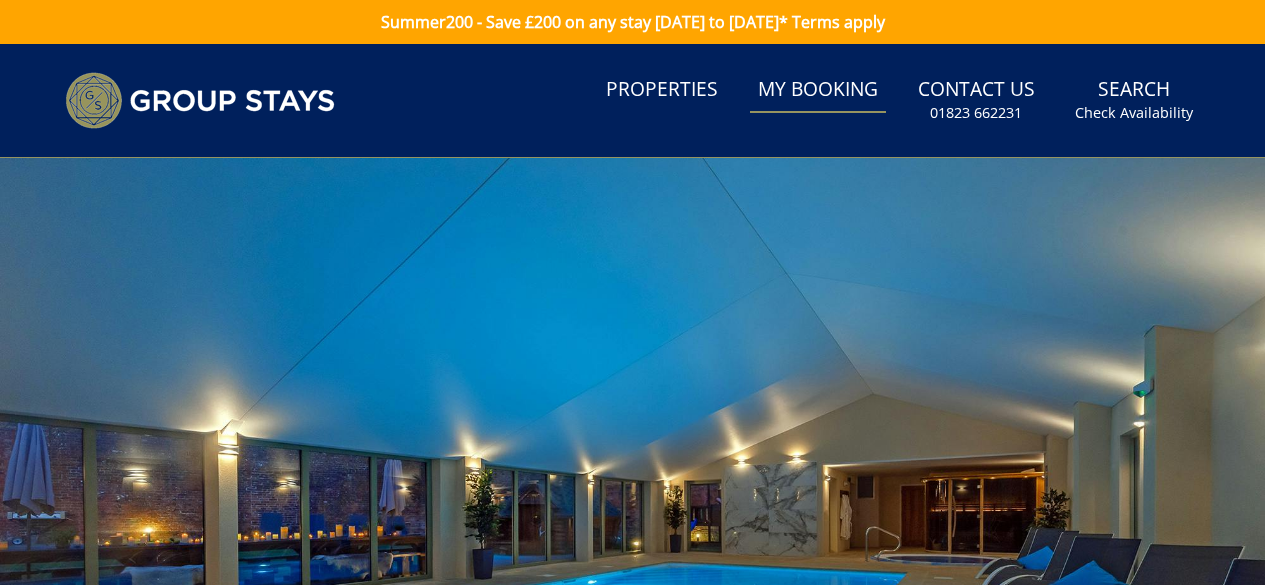 scroll, scrollTop: 0, scrollLeft: 0, axis: both 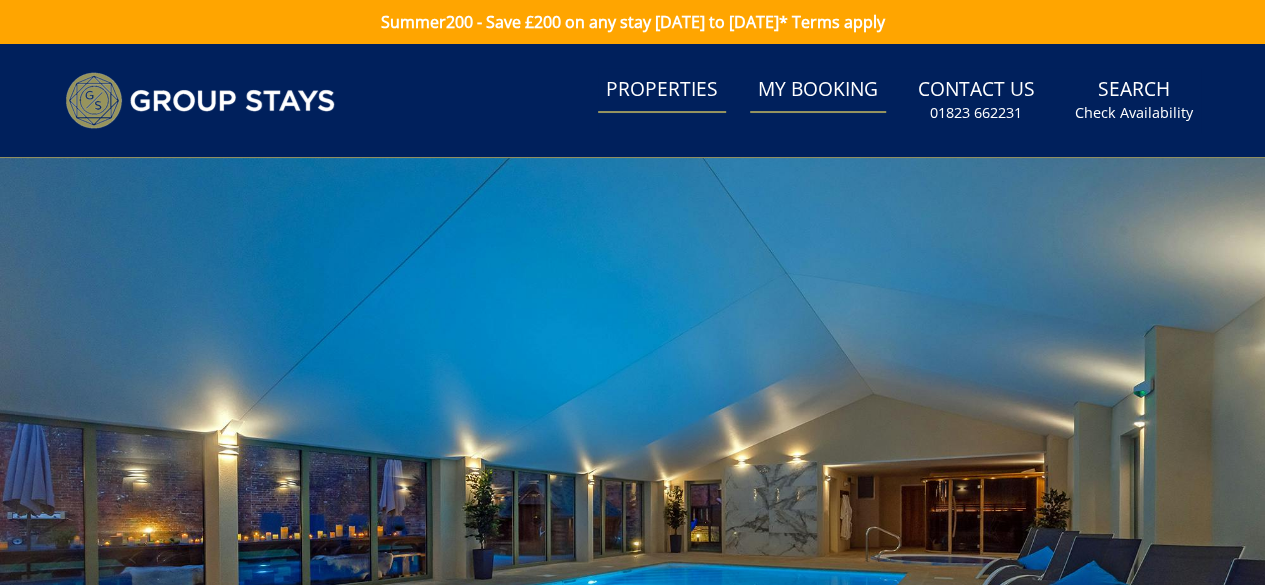 click on "Properties" at bounding box center (662, 90) 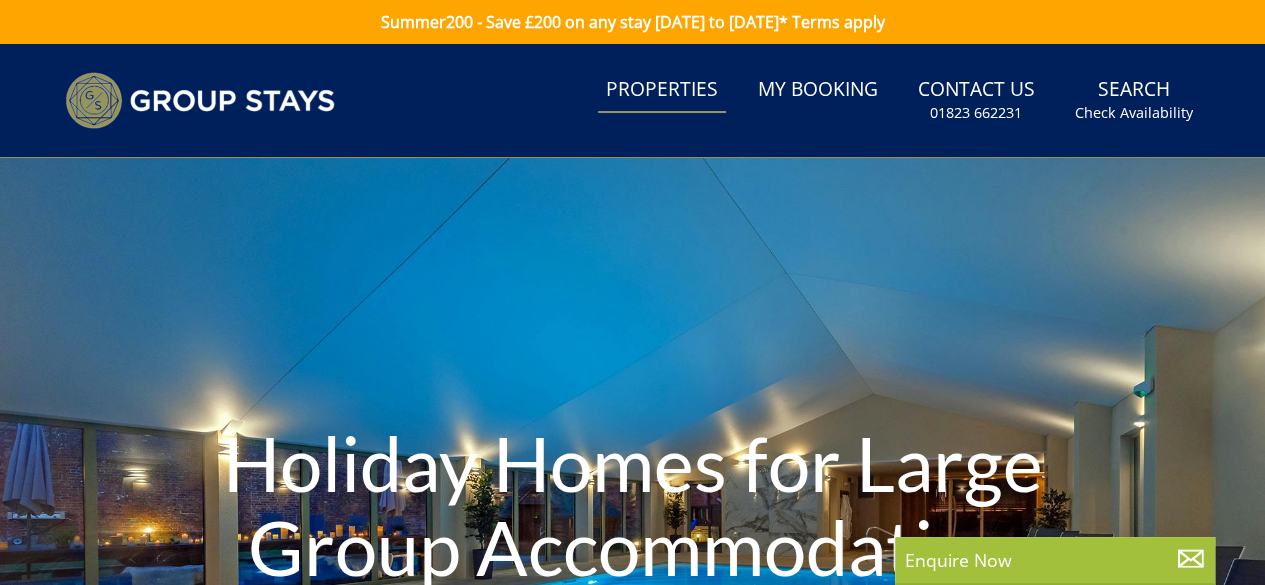 drag, startPoint x: 812, startPoint y: 294, endPoint x: 696, endPoint y: -48, distance: 361.1371 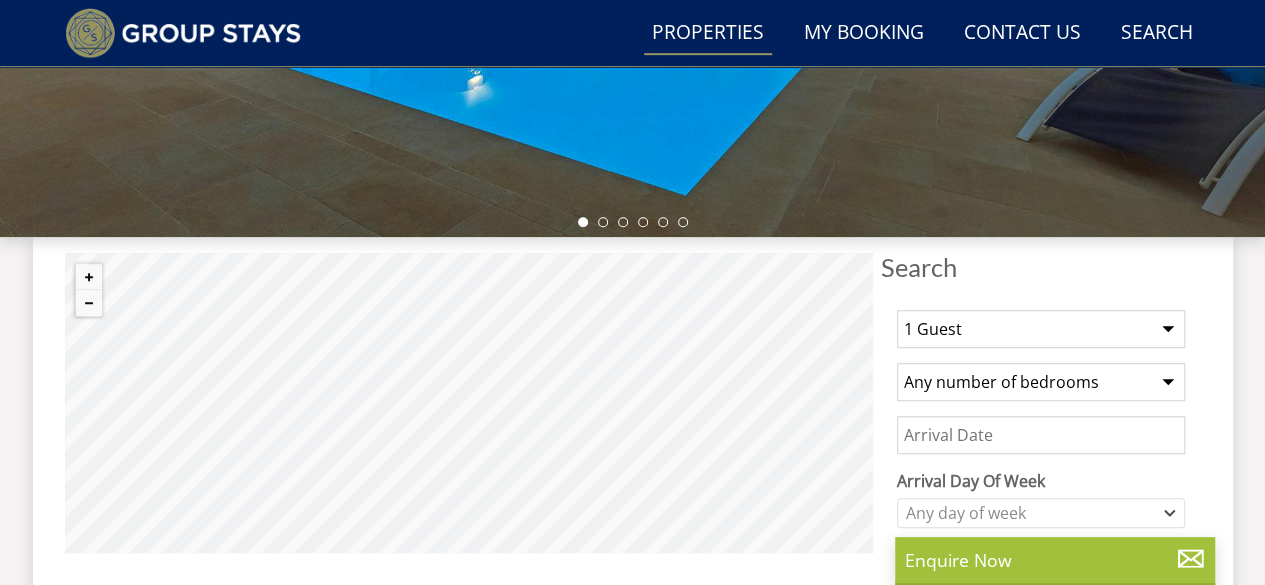 scroll, scrollTop: 576, scrollLeft: 0, axis: vertical 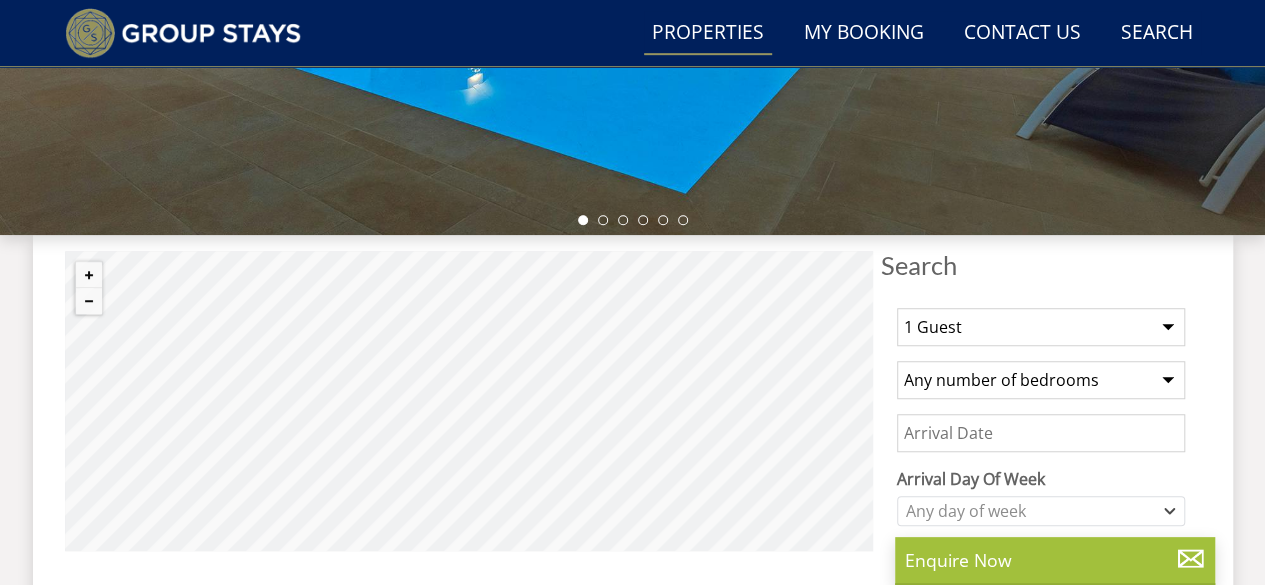 click on "Summer200 - Save £200 on any stay [DATE] to [DATE]* Terms apply
Search
Menu
Properties
My Booking
Contact Us  [PHONE_NUMBER]
Search  Check Availability
Guests
1
2
3
4
5
6
7
8
9
10
11
12
13
14
15
16
17
18
19
20
21
22
23
24
25
26
27
28
29
30
31
32
33
34
35
36
37
38
39
40
41
42
43
44
45
46
47
48
49
50
Date
[DATE]
Search" at bounding box center (632, 4479) 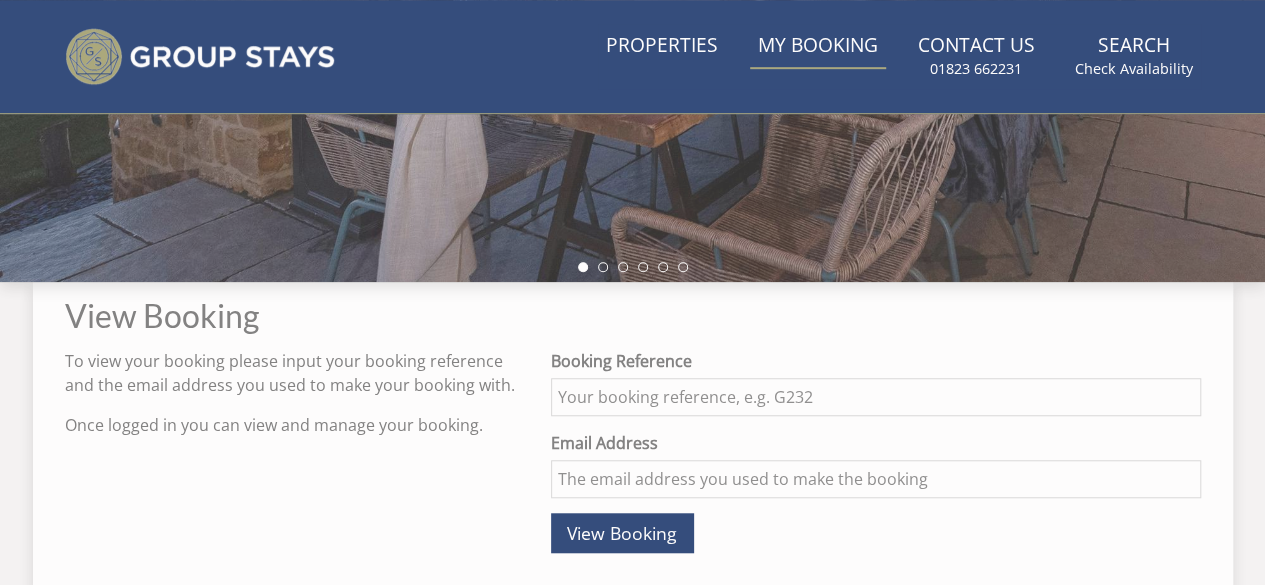 scroll, scrollTop: 0, scrollLeft: 0, axis: both 